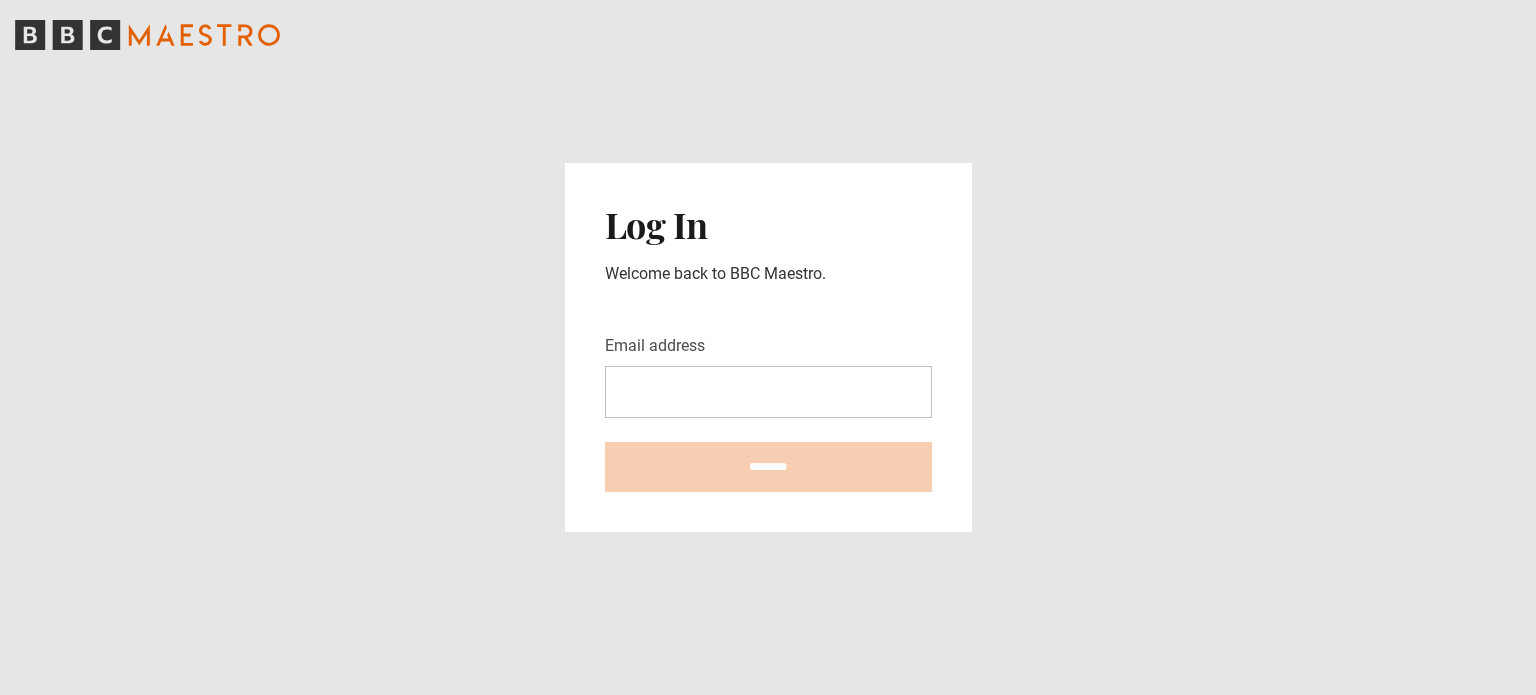 scroll, scrollTop: 0, scrollLeft: 0, axis: both 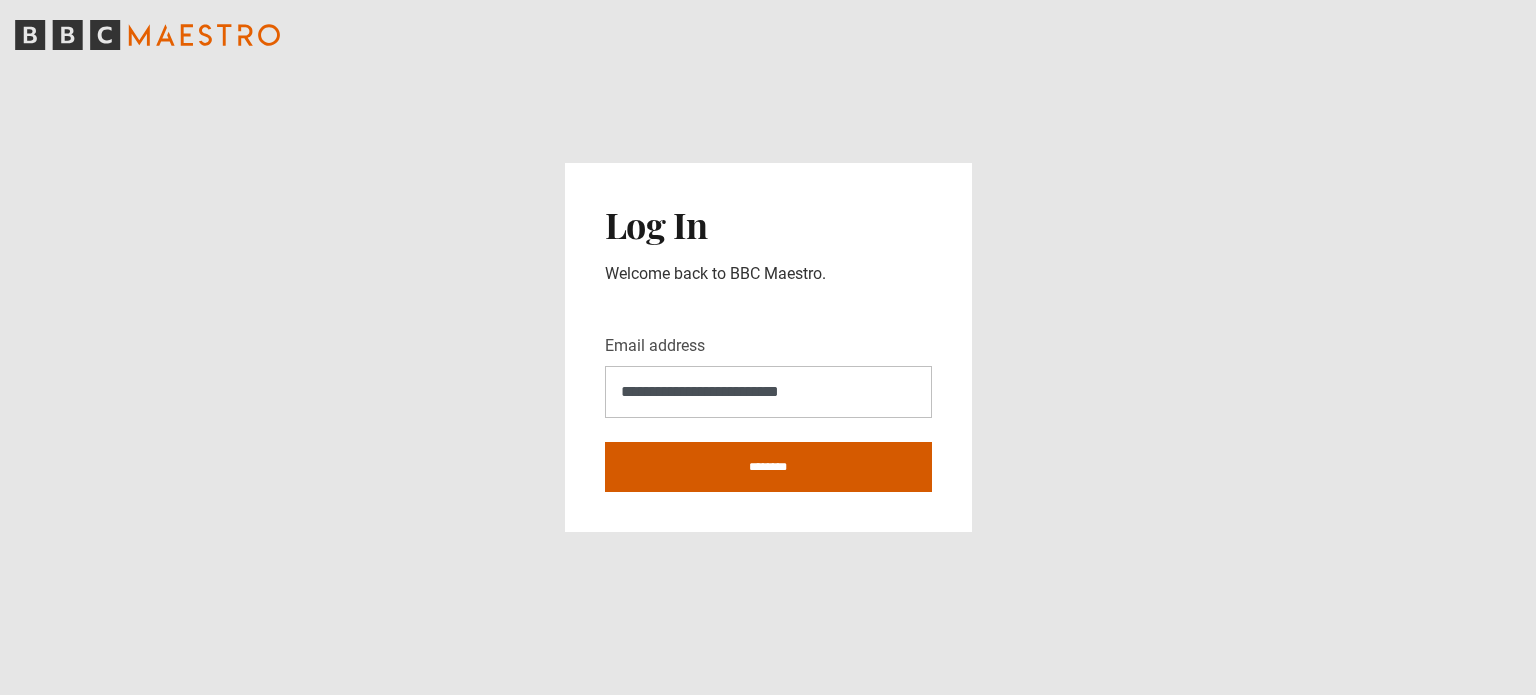 click on "********" at bounding box center (768, 467) 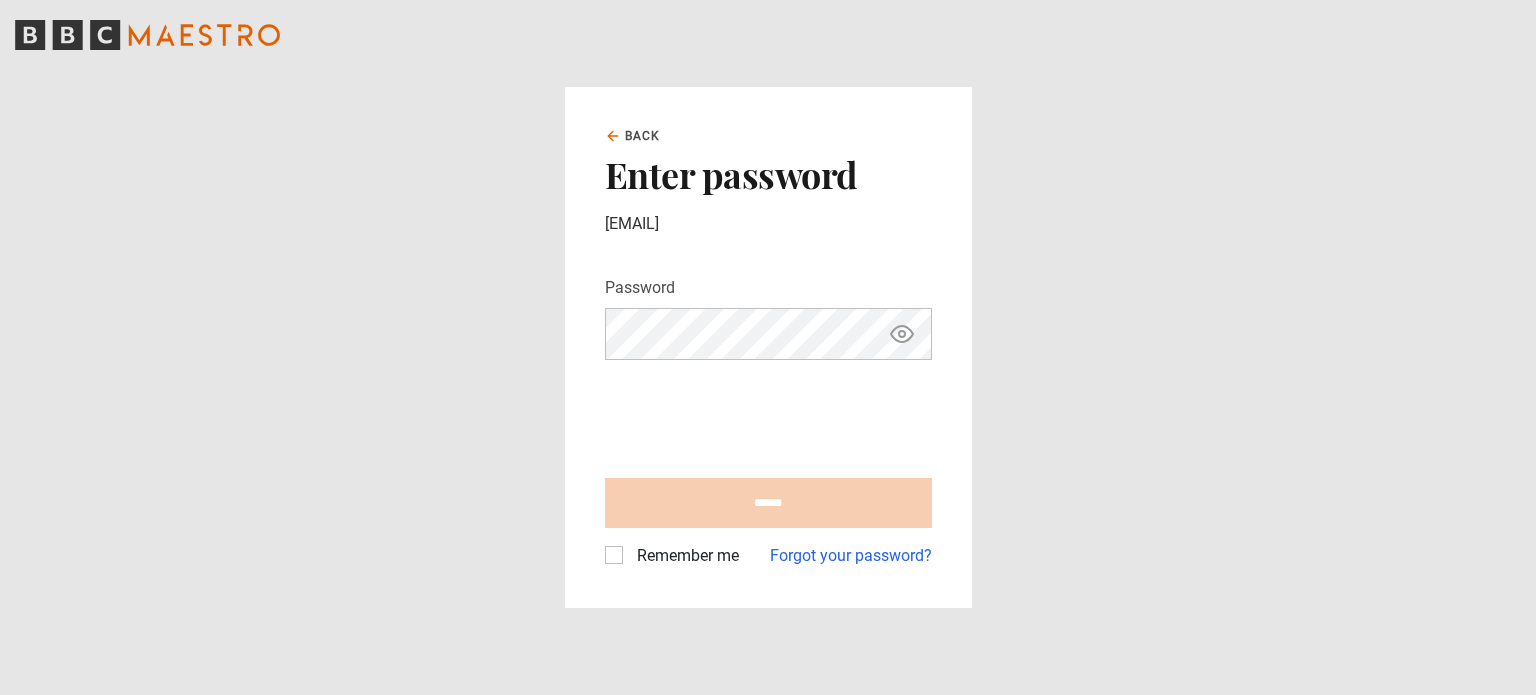 scroll, scrollTop: 0, scrollLeft: 0, axis: both 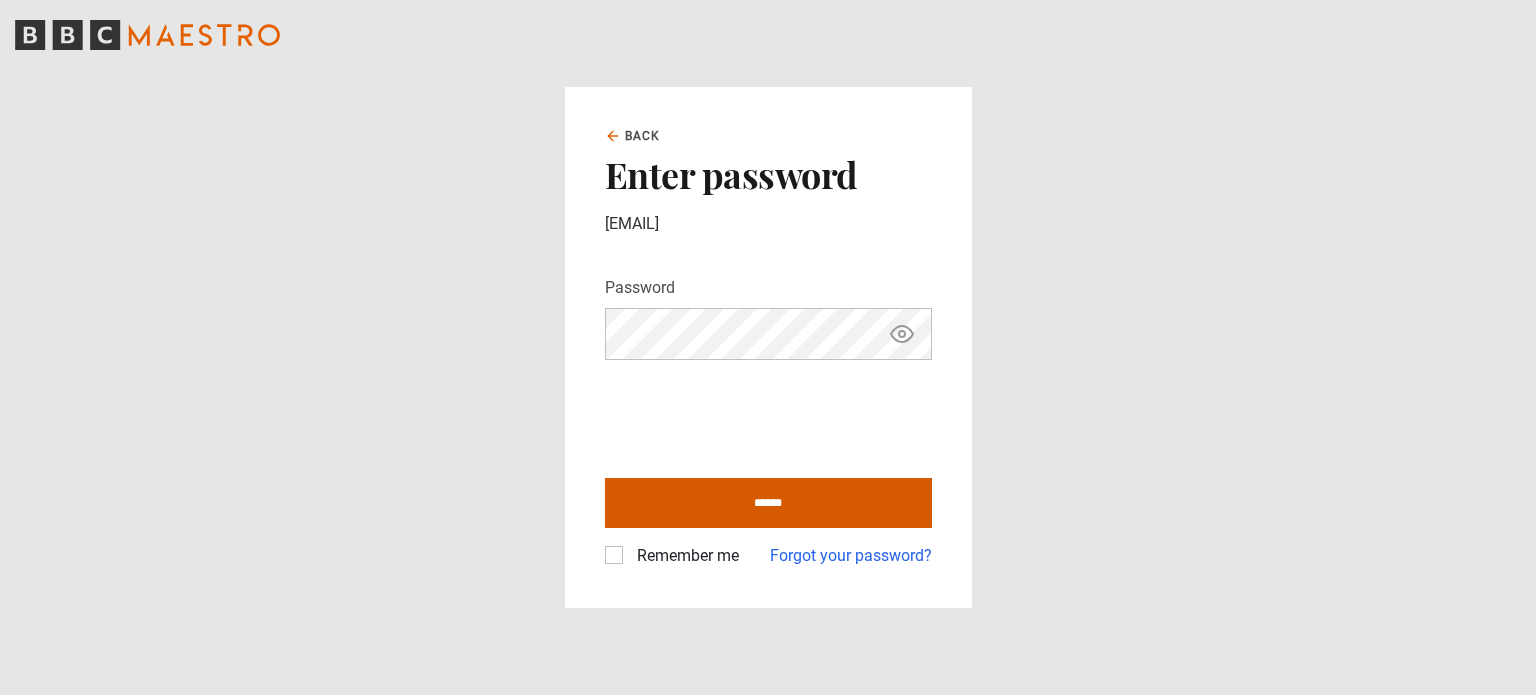 click on "******" at bounding box center [768, 503] 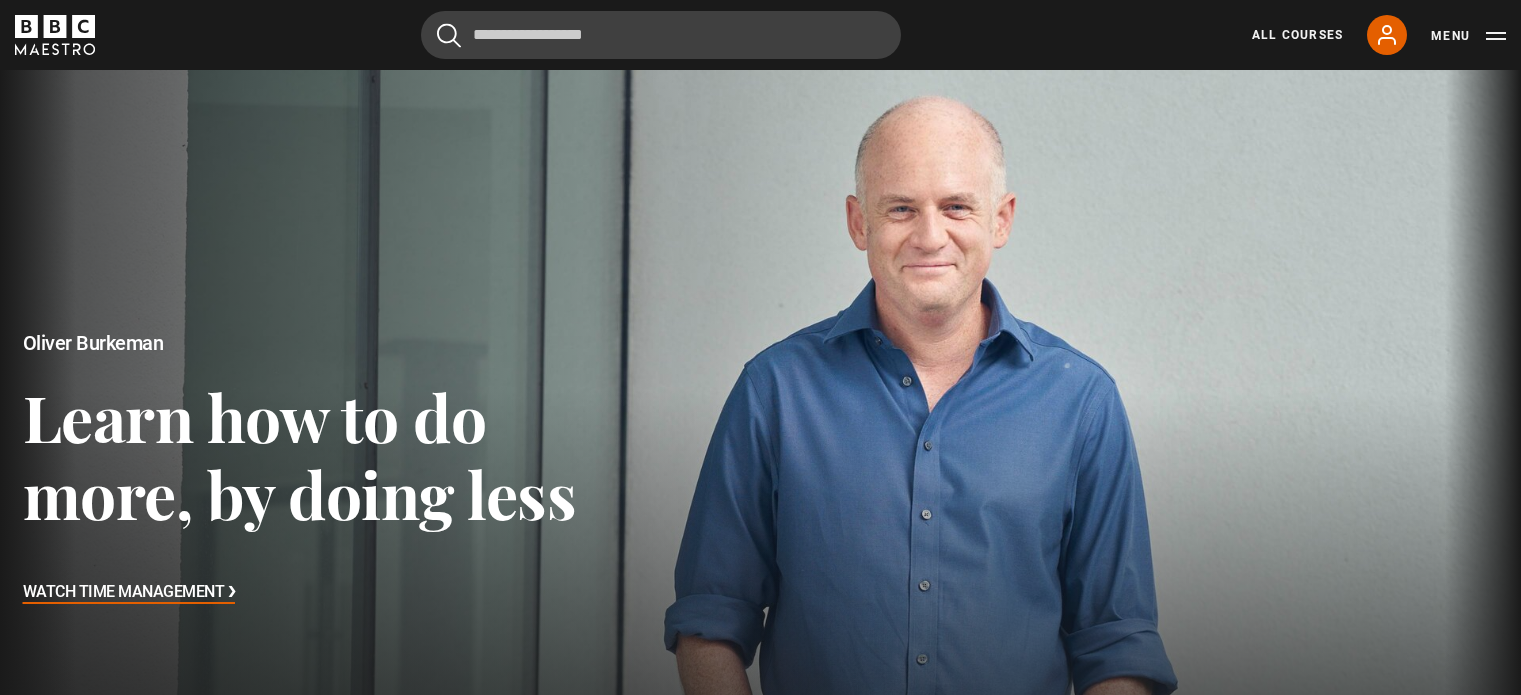 scroll, scrollTop: 694, scrollLeft: 0, axis: vertical 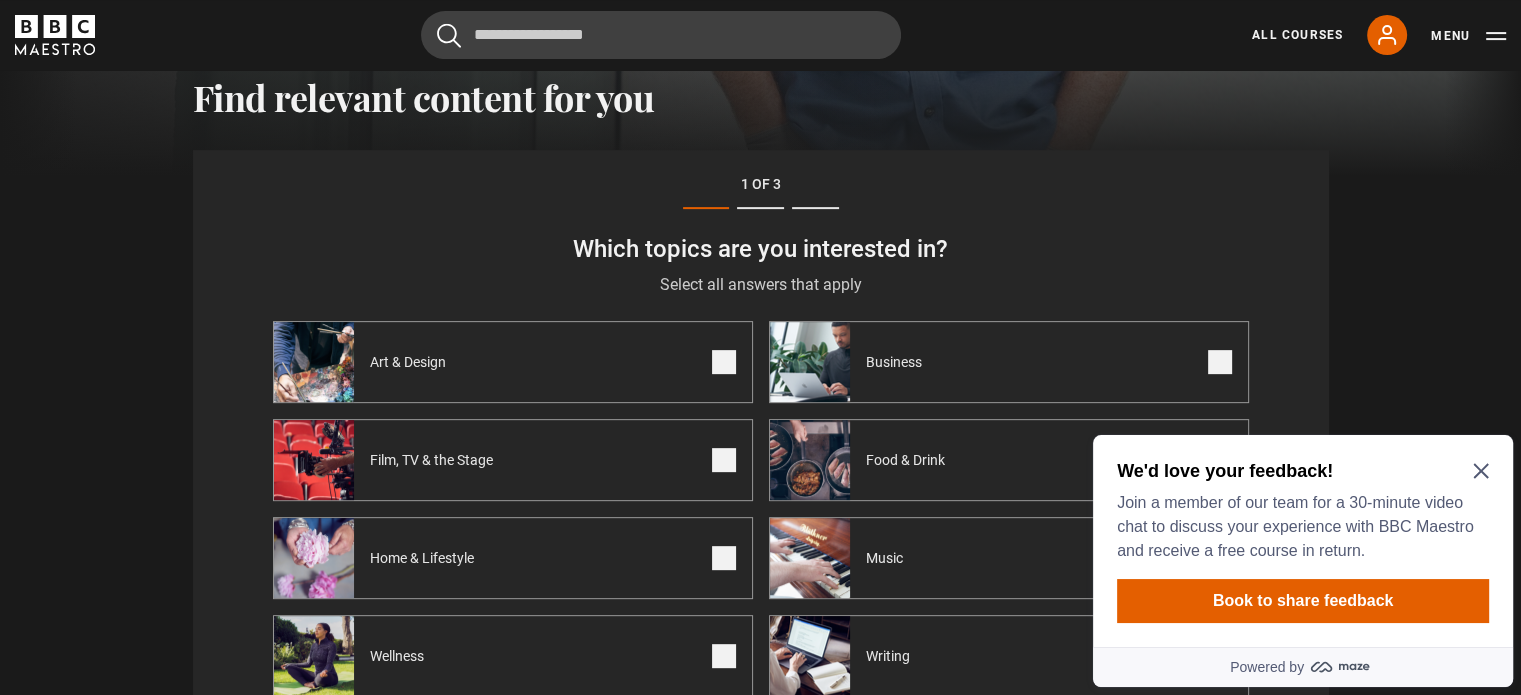 click on "We'd love your feedback! Join a member of our team for a 30-minute video chat to discuss your experience with BBC Maestro and receive a free course in return." at bounding box center [1299, 511] 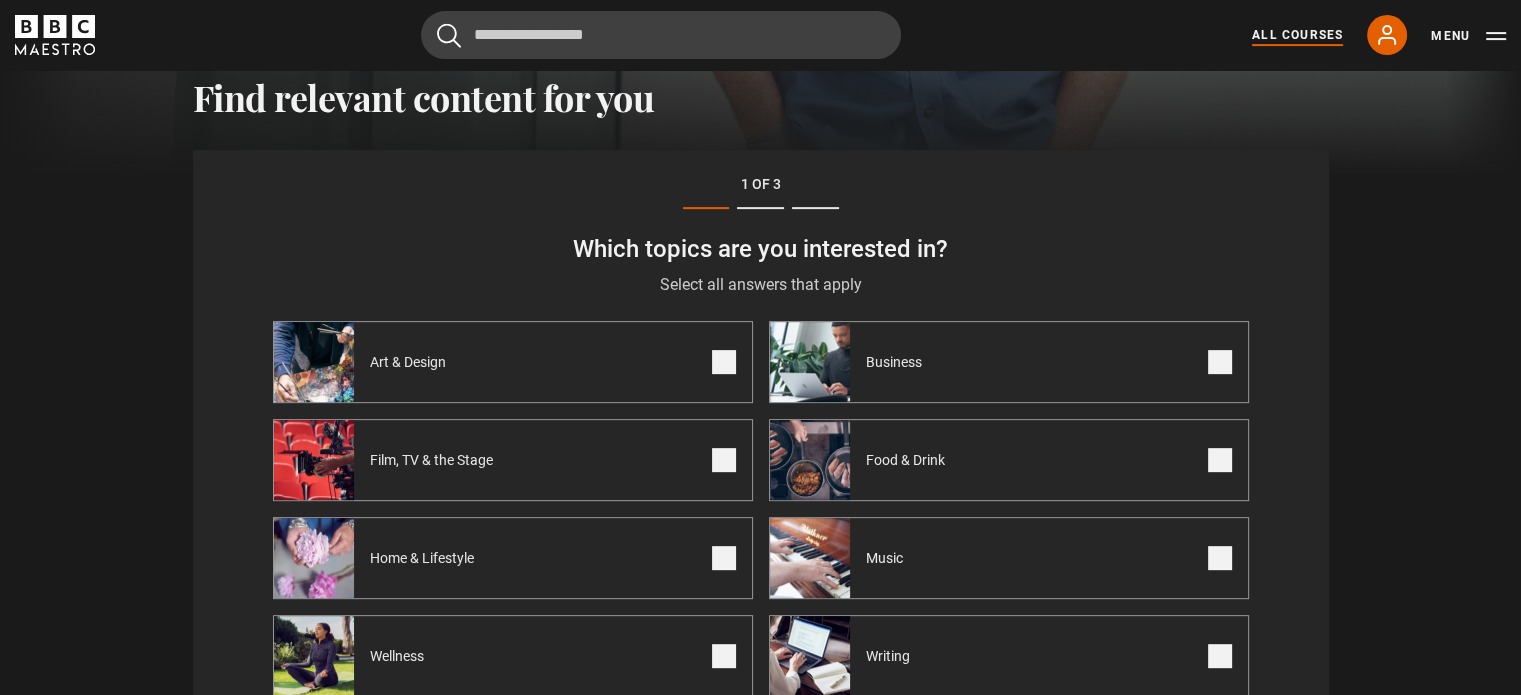 click on "All Courses" at bounding box center [1297, 35] 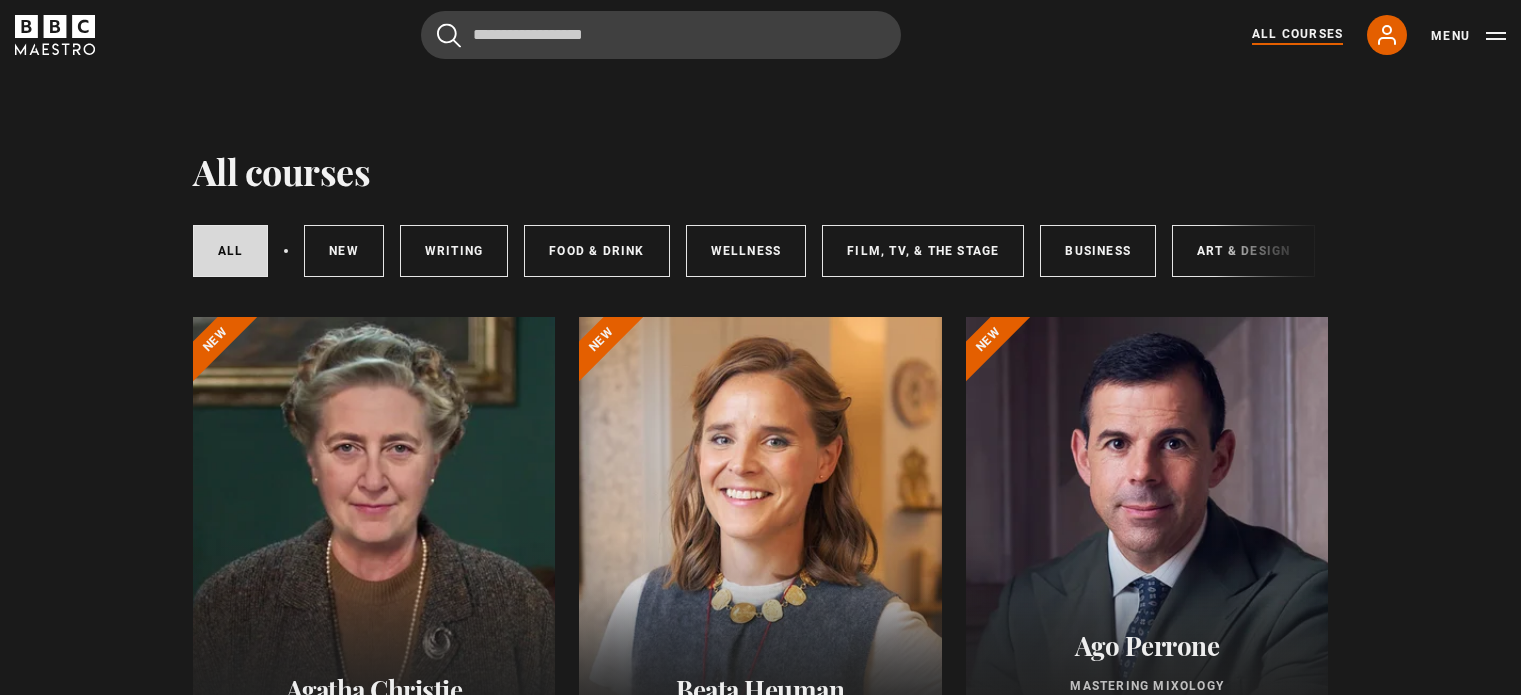 scroll, scrollTop: 0, scrollLeft: 0, axis: both 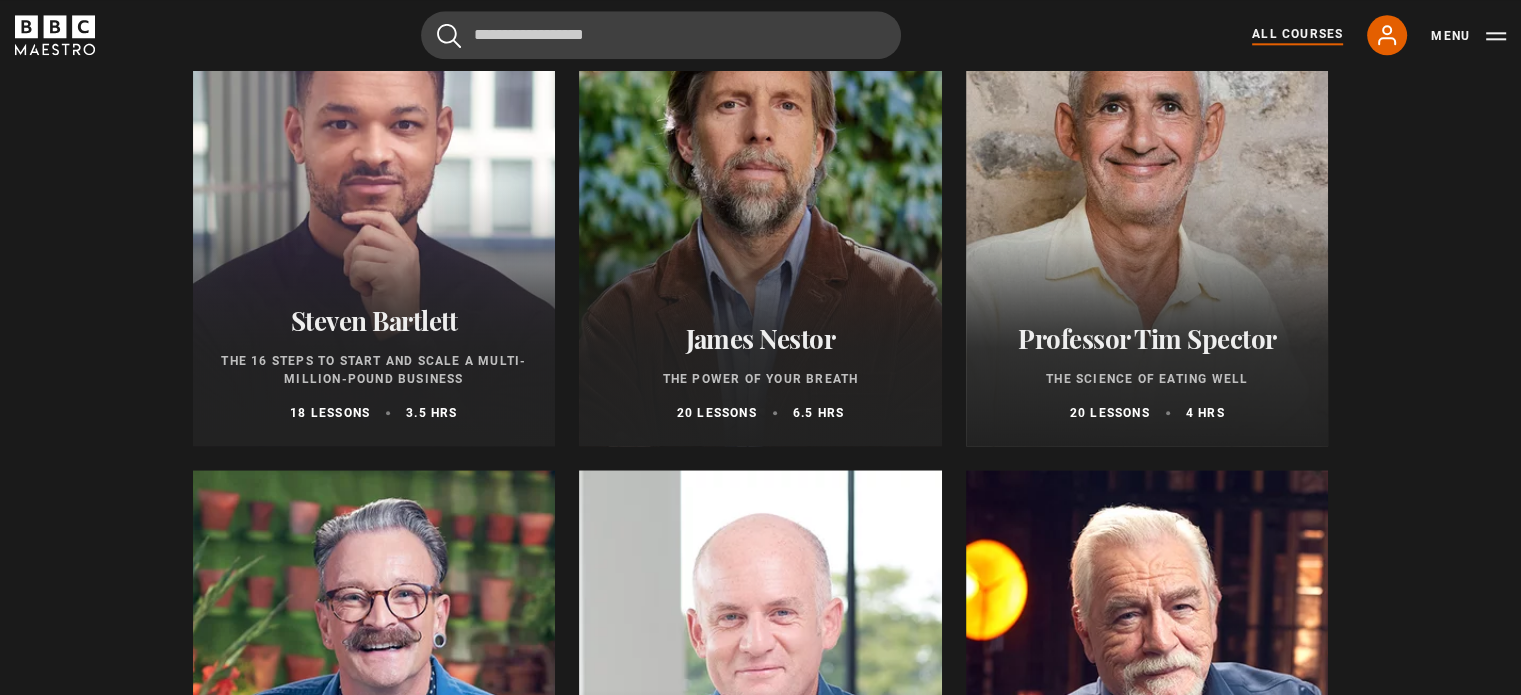 click on "The Power of Your Breath" at bounding box center [760, 379] 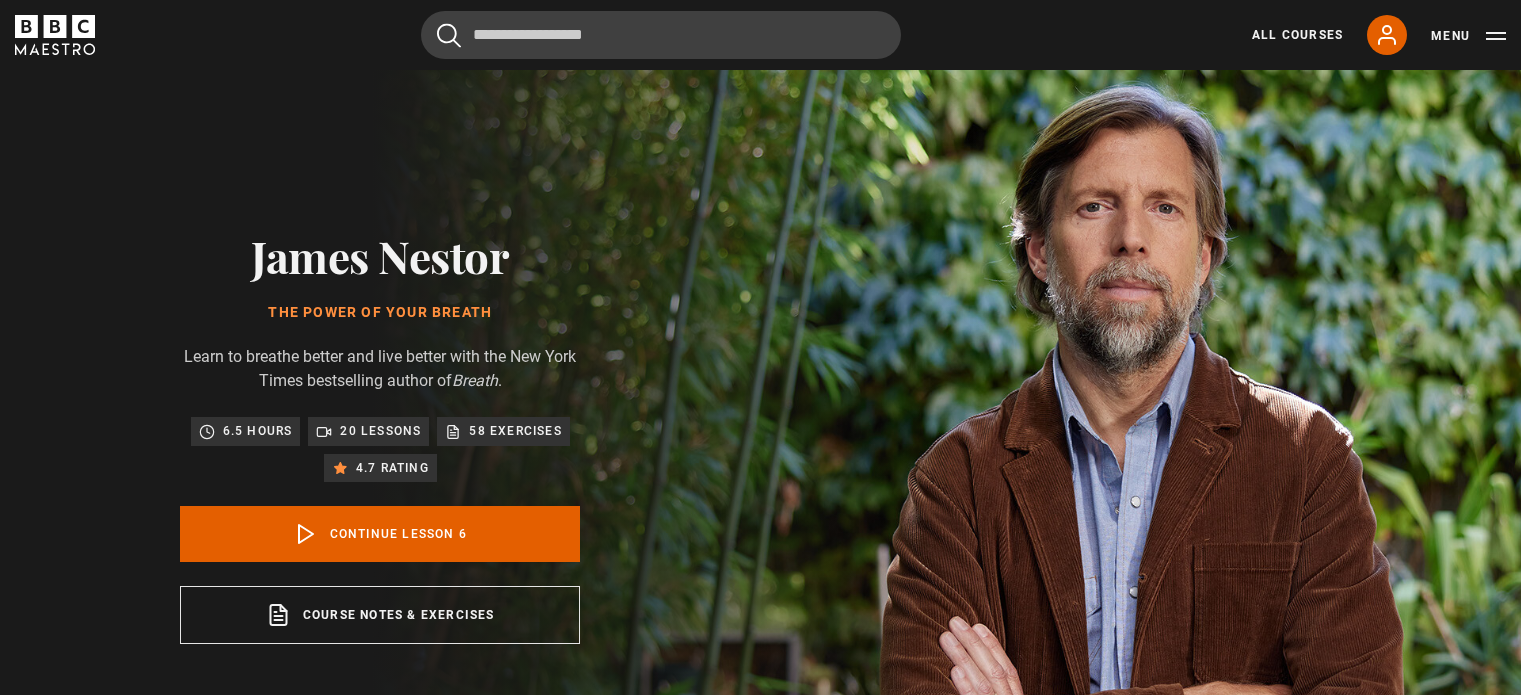 scroll, scrollTop: 804, scrollLeft: 0, axis: vertical 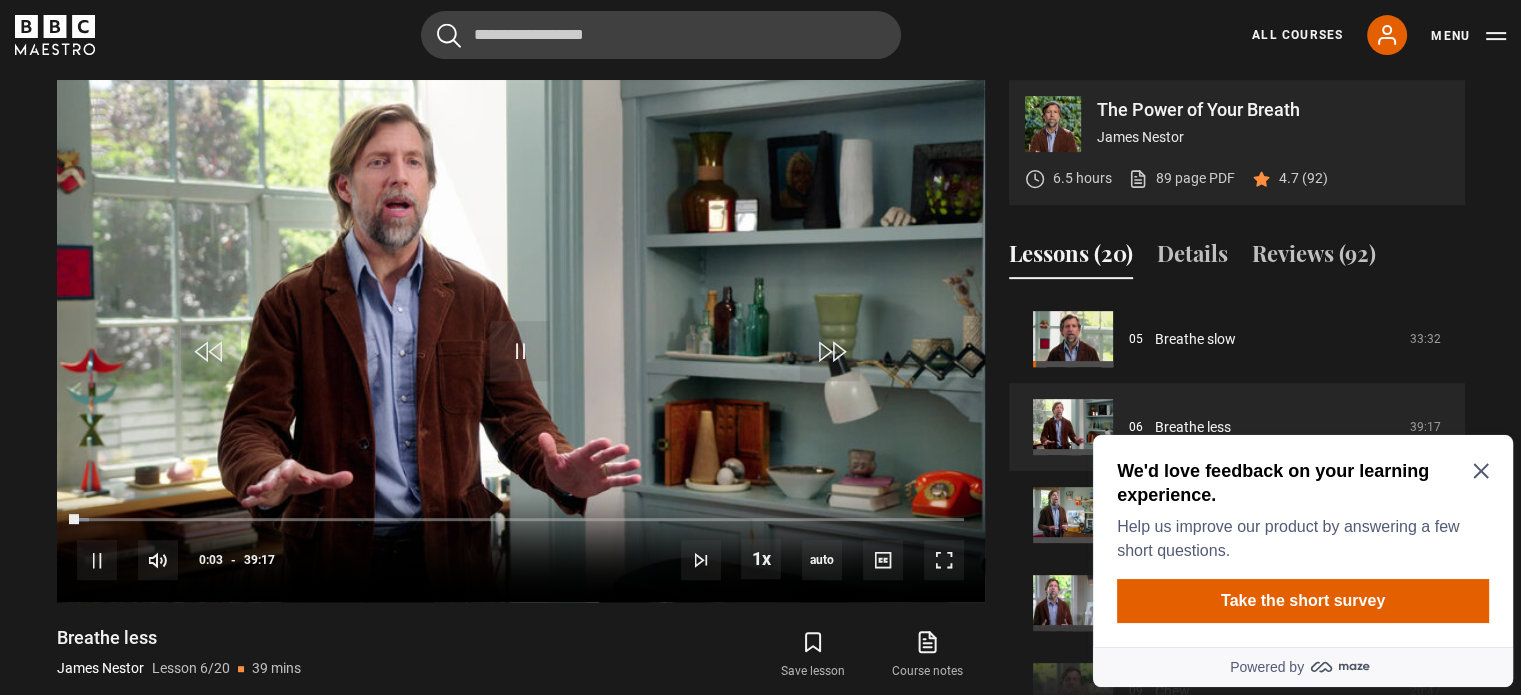 click 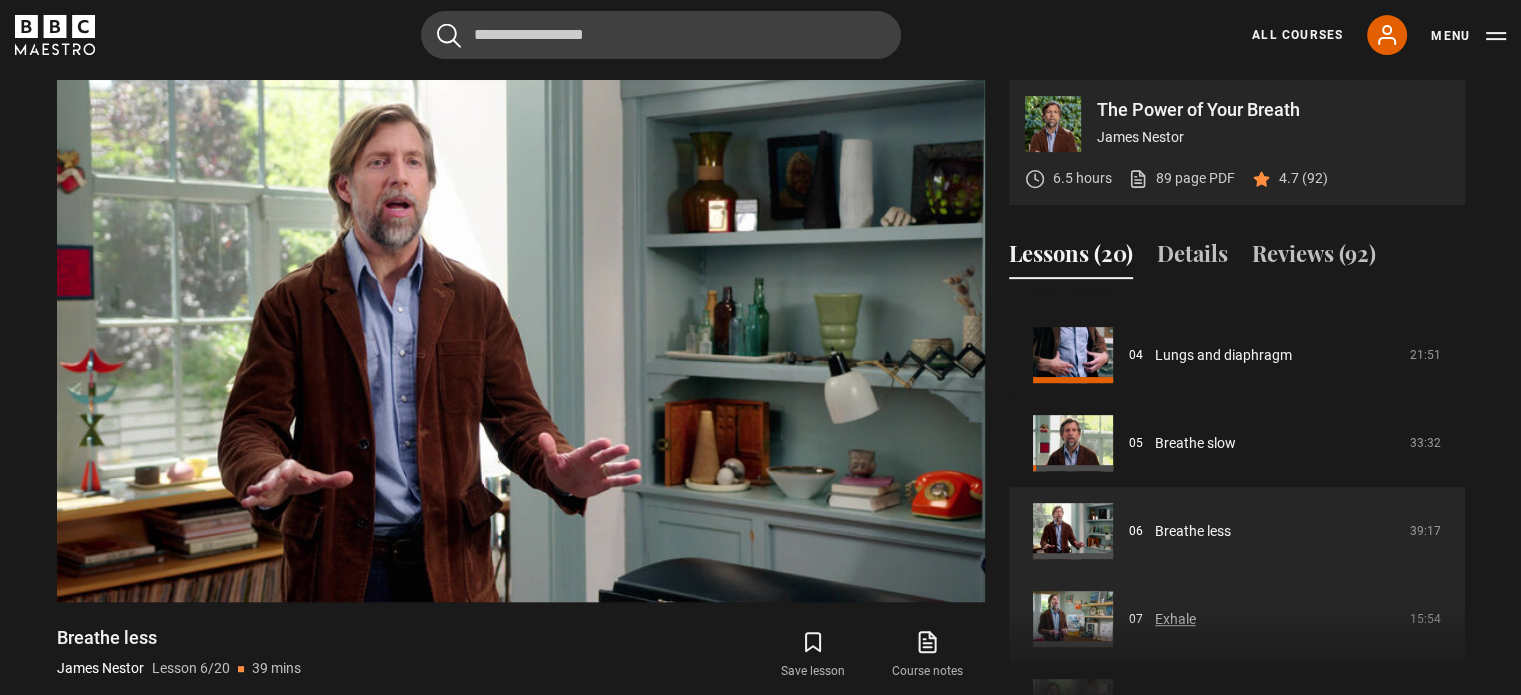 scroll, scrollTop: 307, scrollLeft: 0, axis: vertical 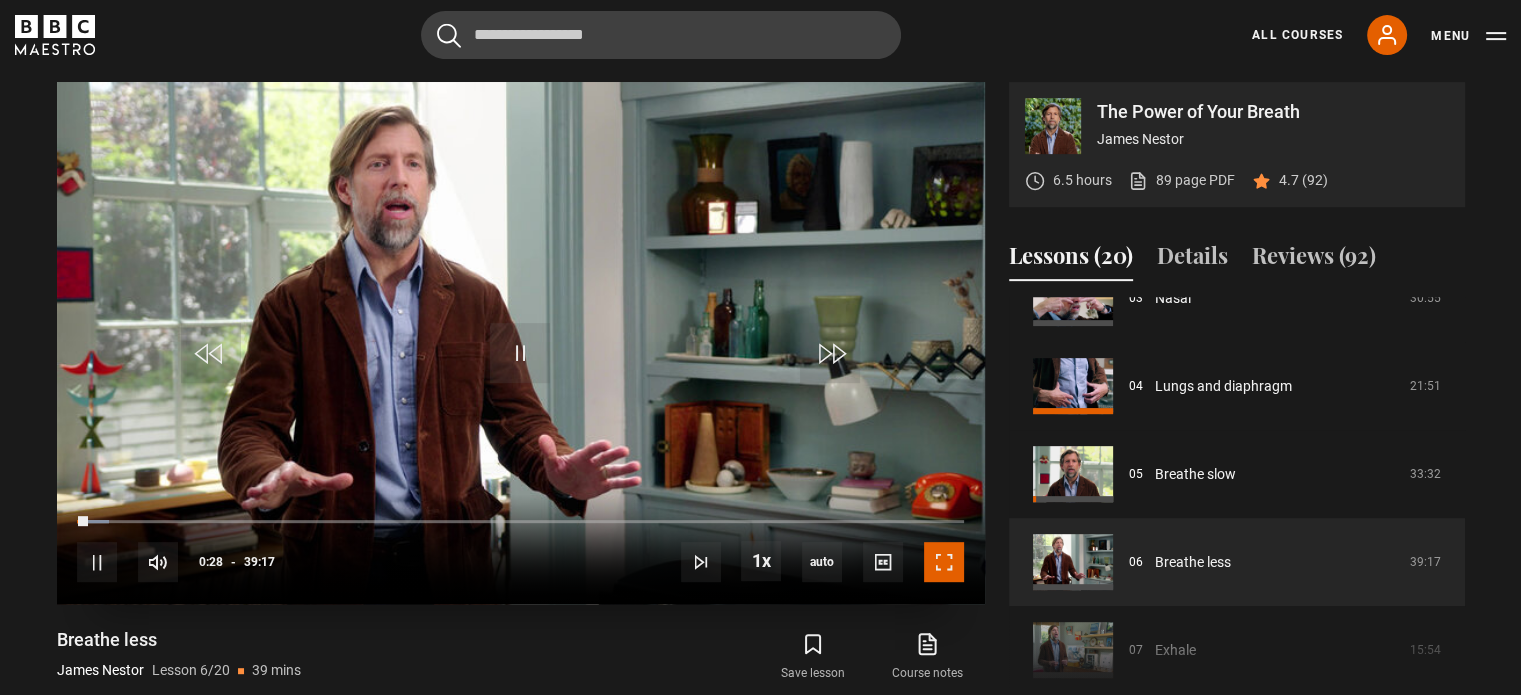 click at bounding box center [944, 562] 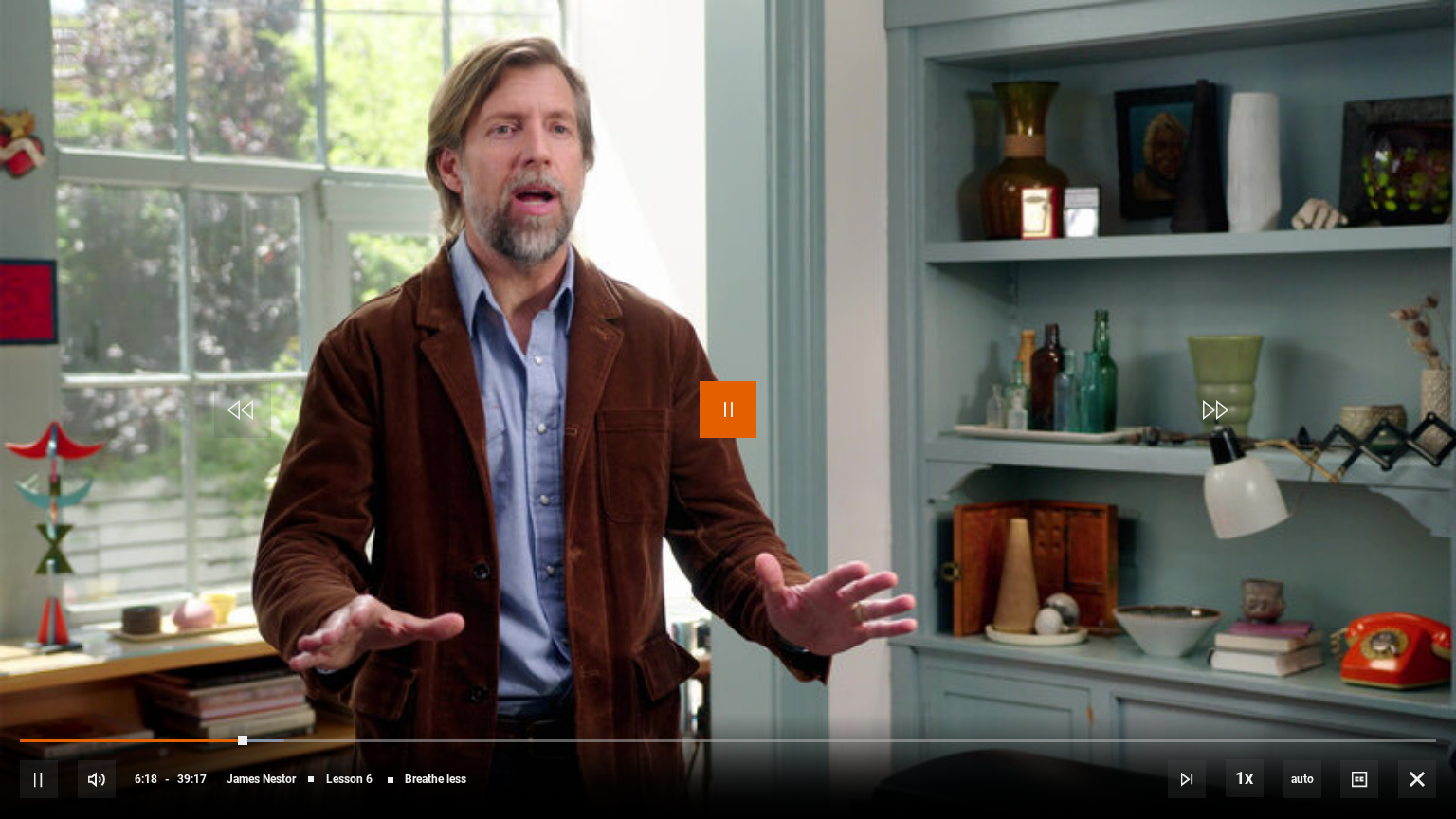 click at bounding box center [728, 410] 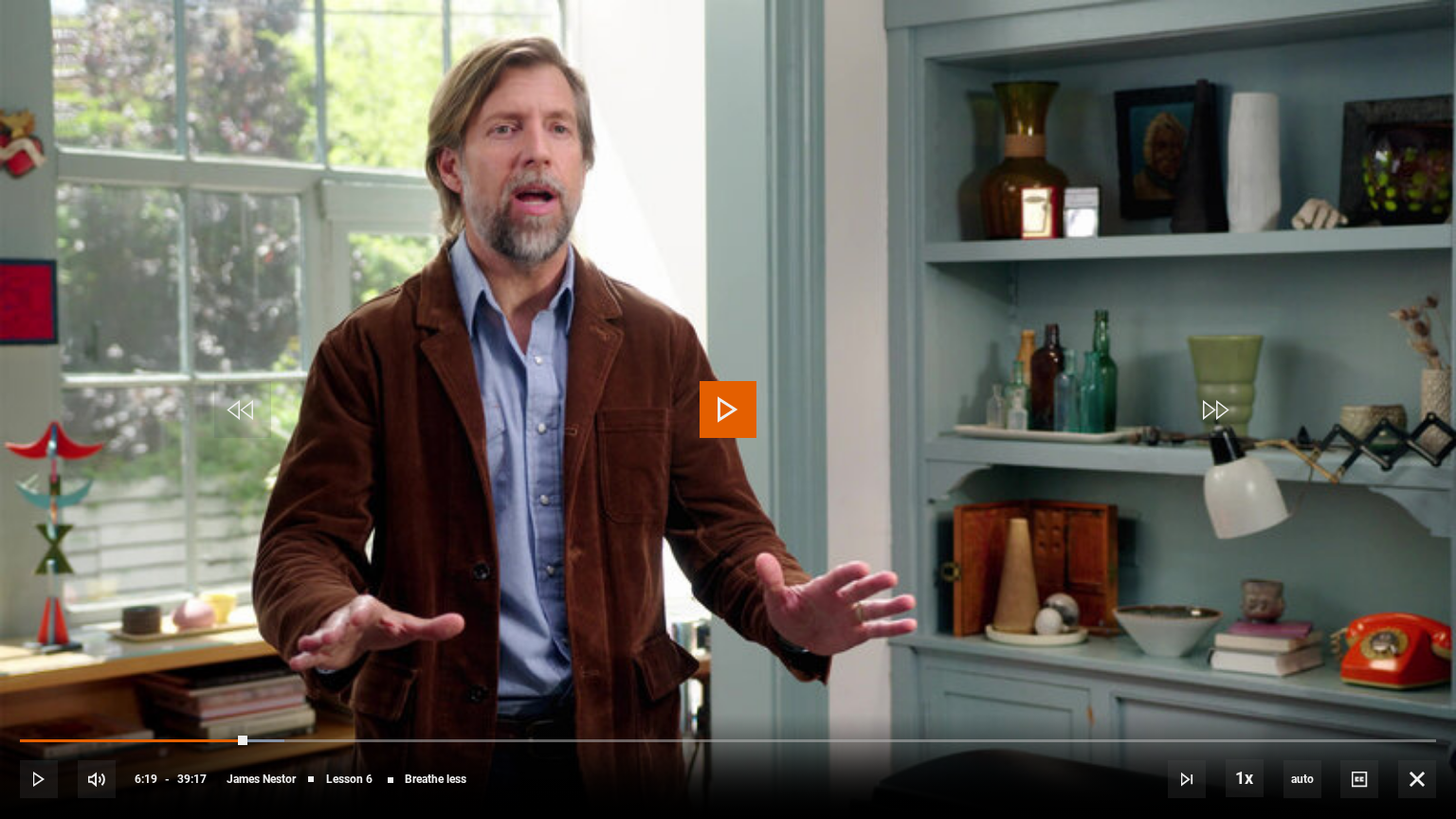 click at bounding box center (728, 410) 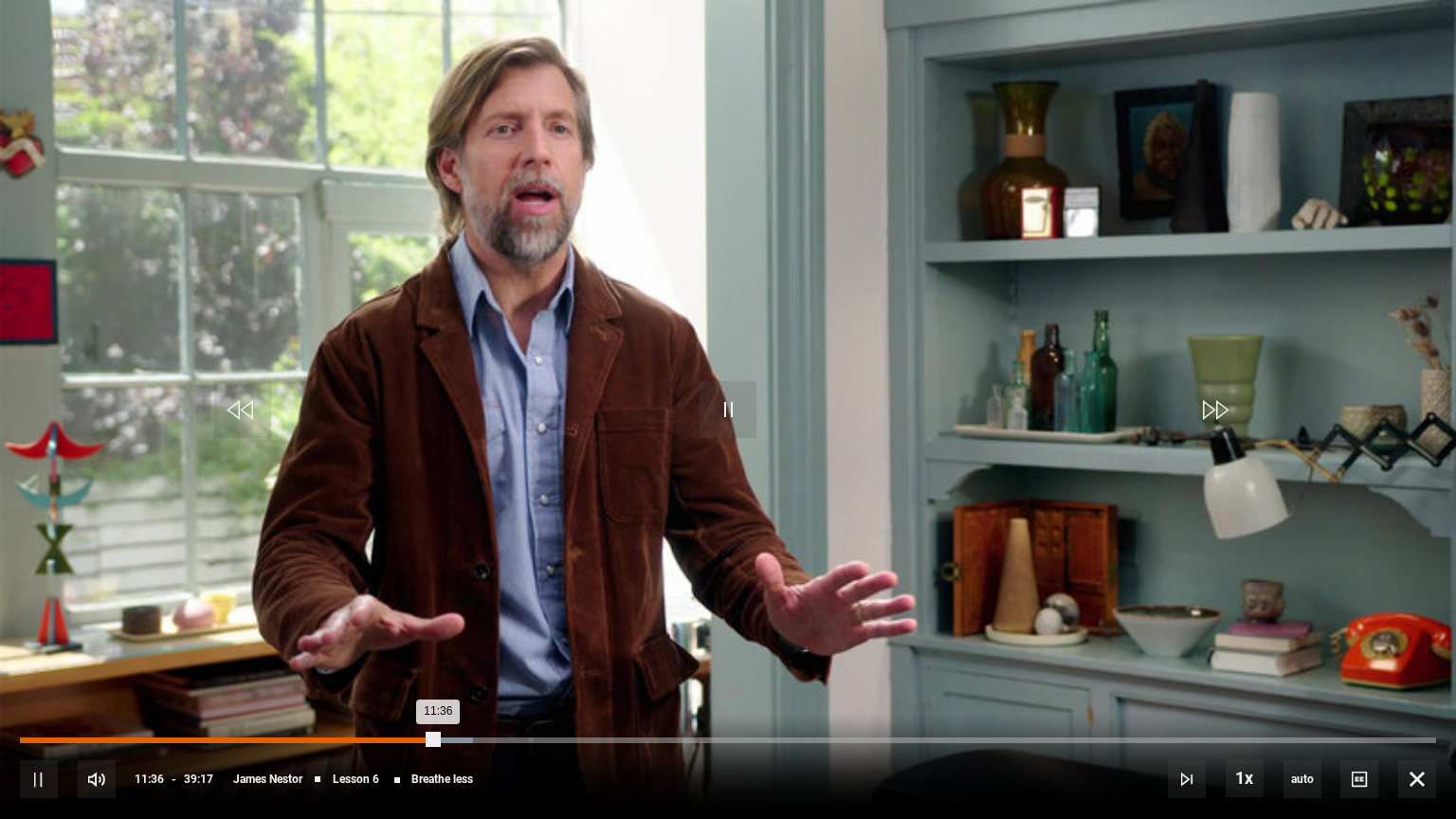 click on "11:36" at bounding box center (229, 740) 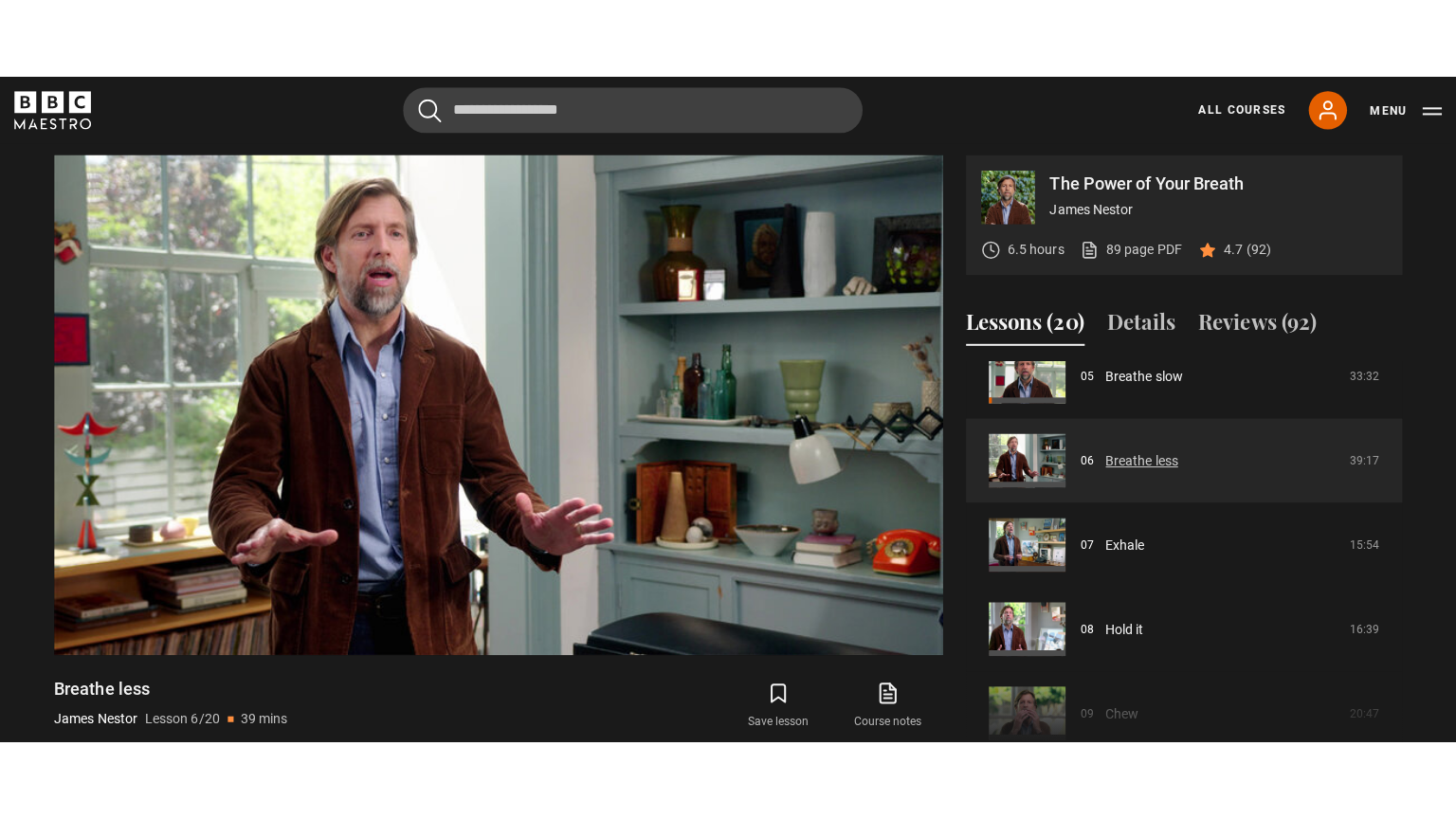scroll, scrollTop: 444, scrollLeft: 0, axis: vertical 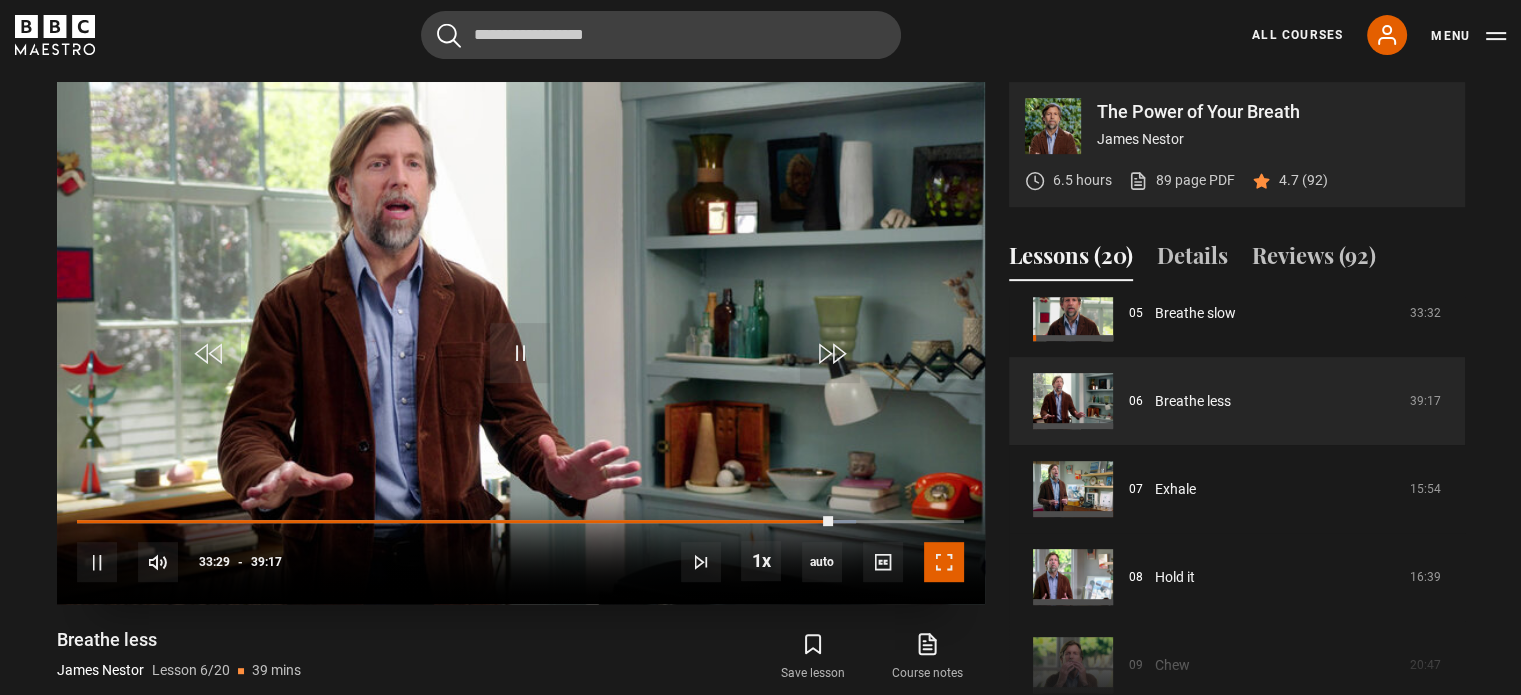 click at bounding box center (944, 562) 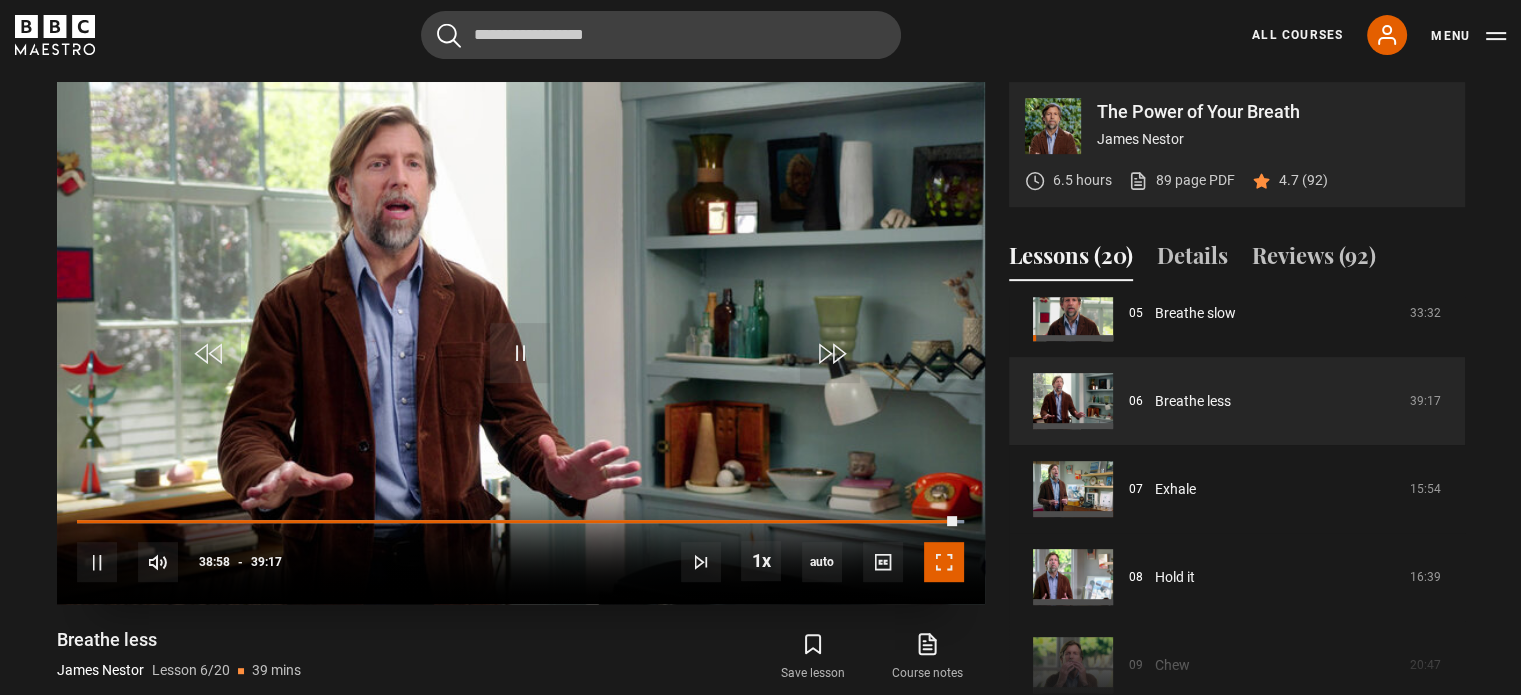 click at bounding box center (944, 562) 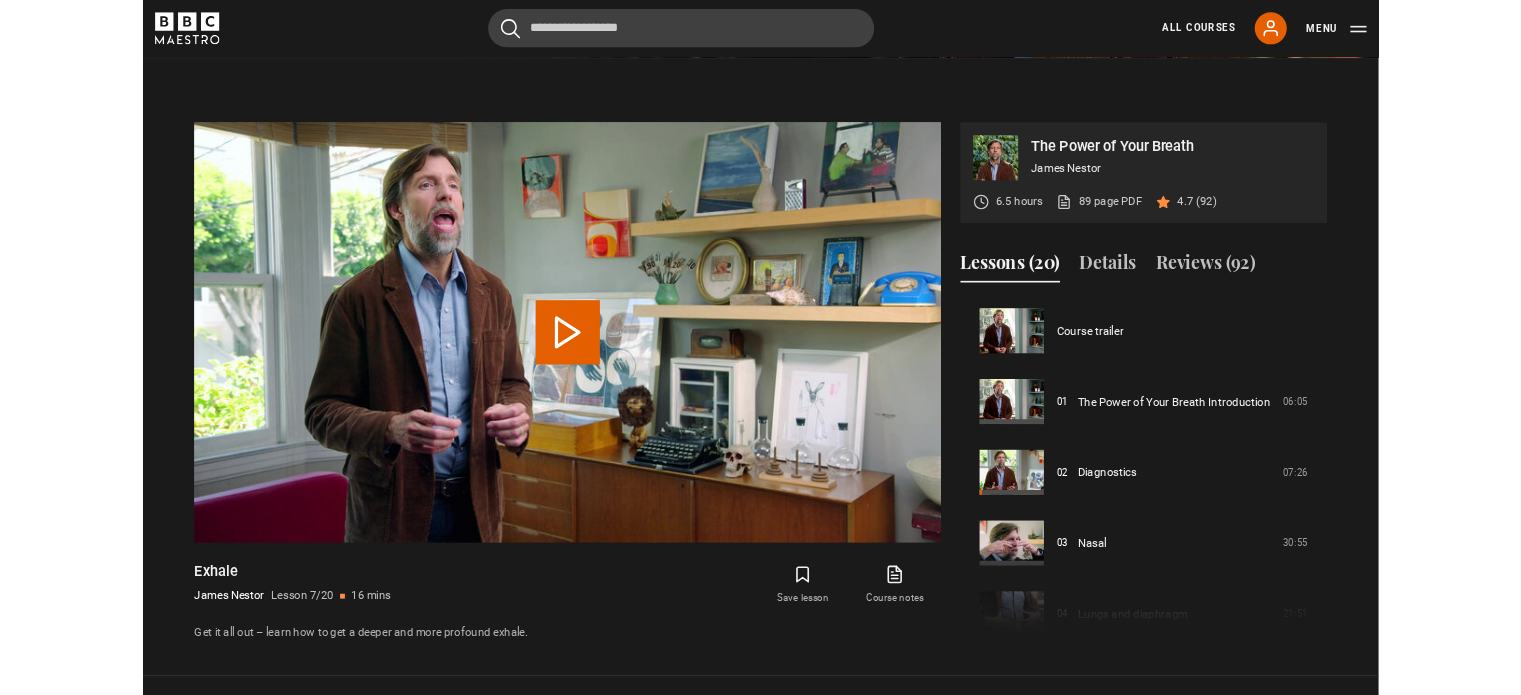 scroll, scrollTop: 874, scrollLeft: 0, axis: vertical 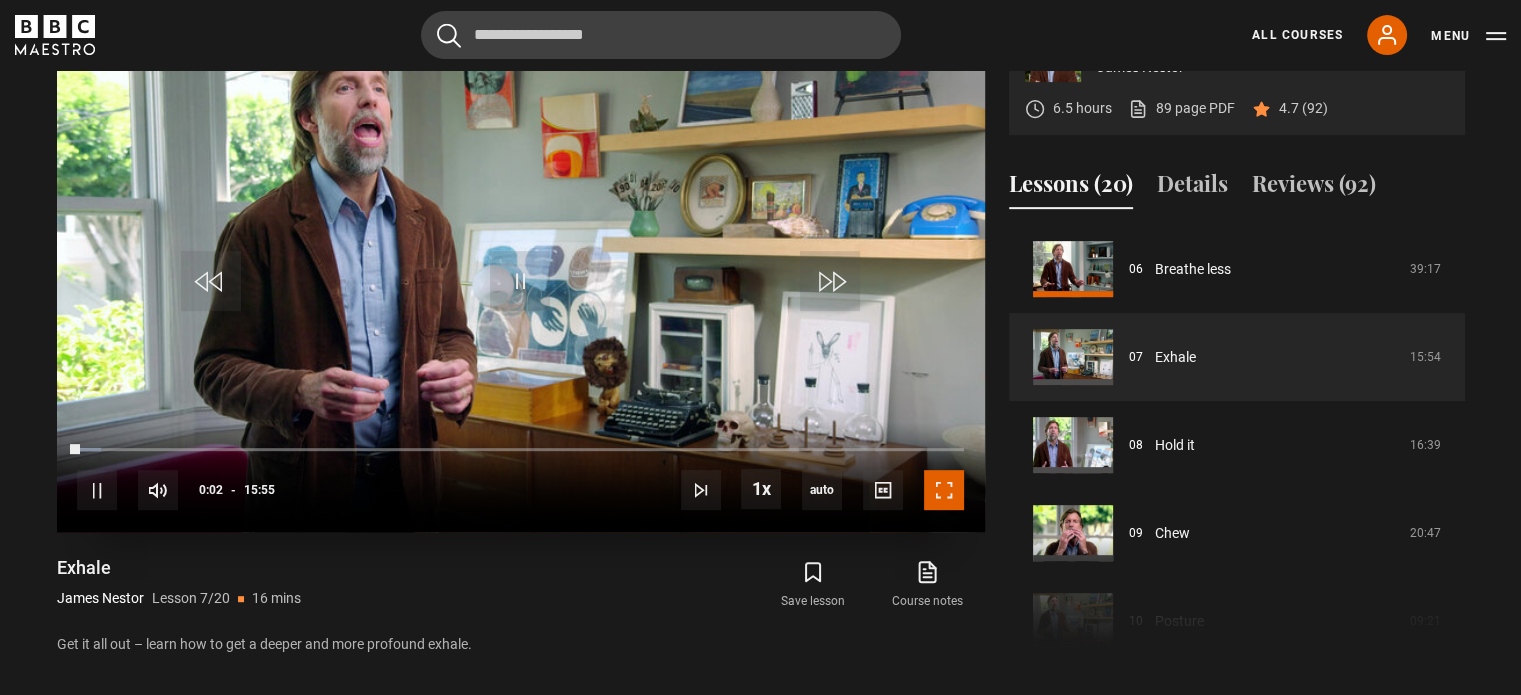 click at bounding box center [944, 490] 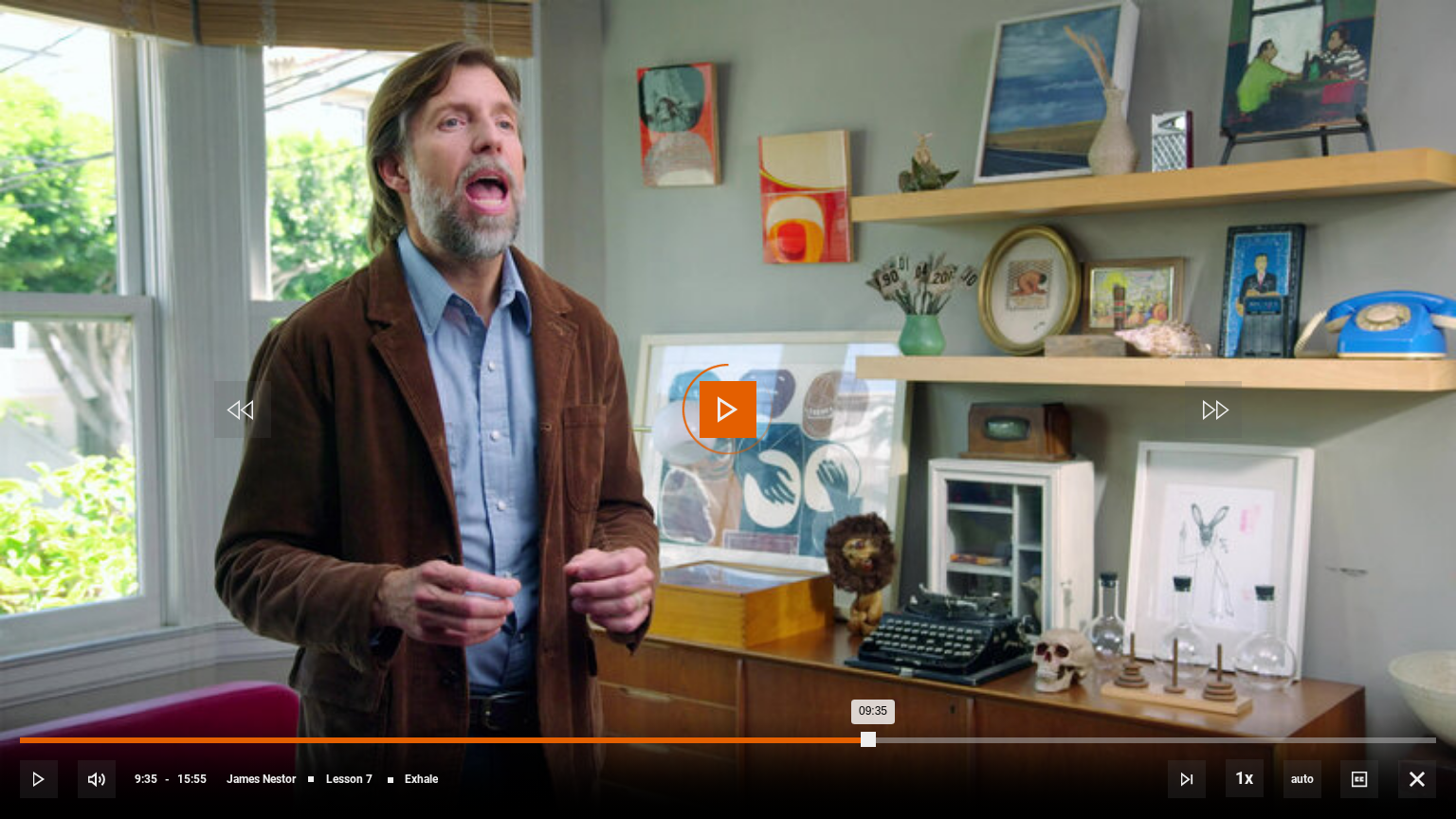 click on "Loaded : 39.27% 09:35 09:35" at bounding box center [728, 740] 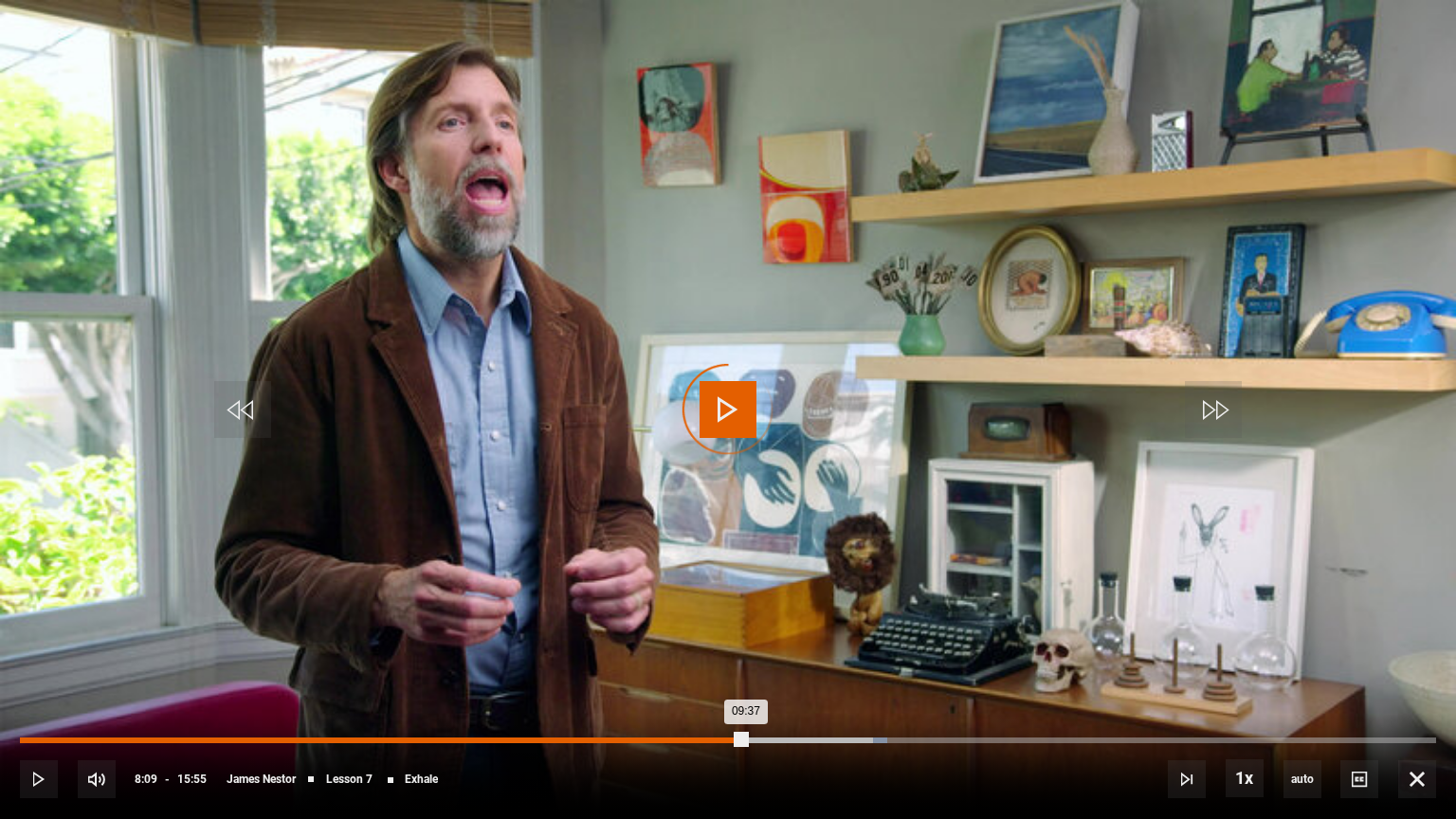 click on "Loaded : 61.26% 08:09 09:37" at bounding box center (728, 740) 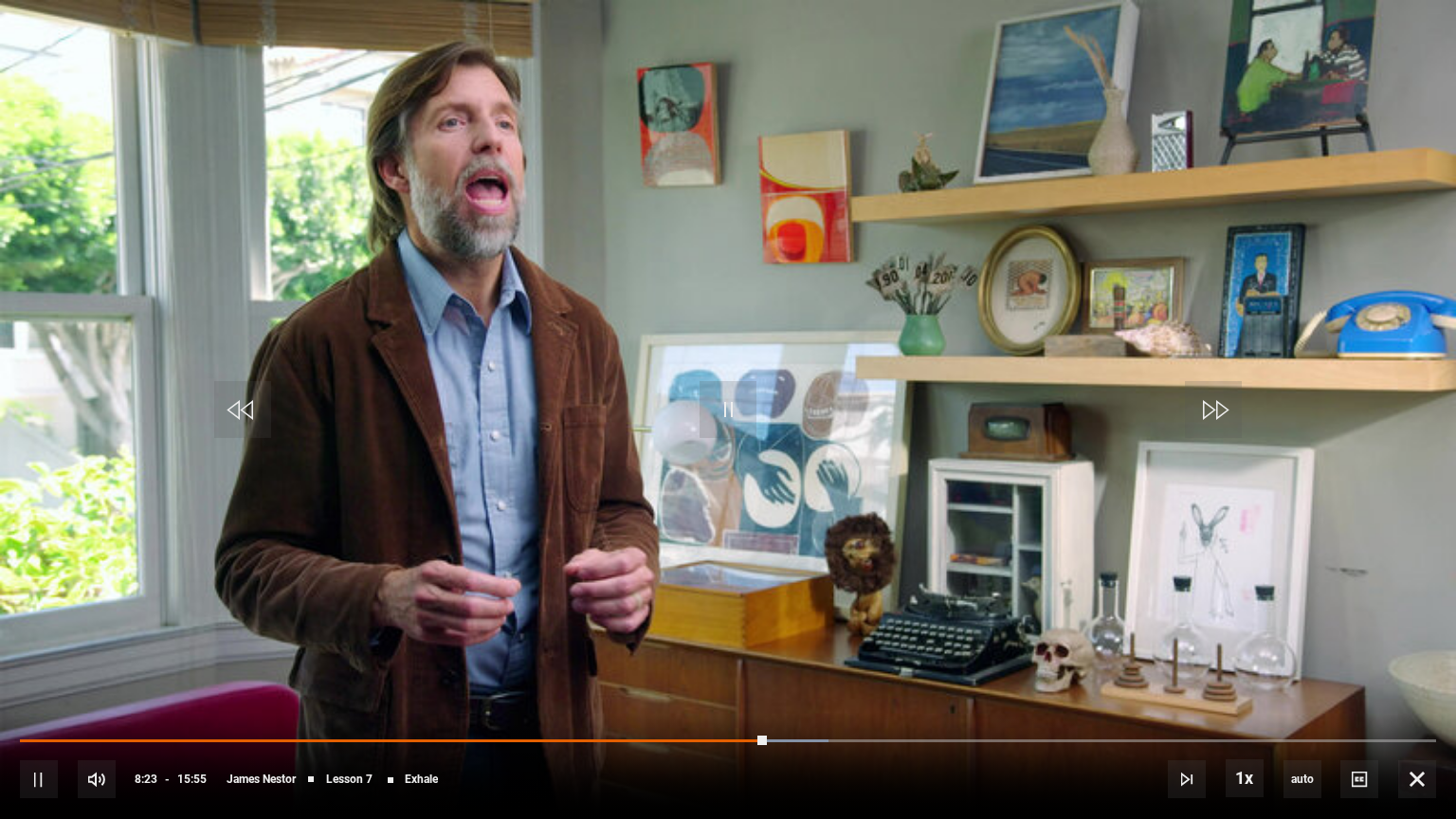 click on "10s Skip Back 10 seconds Pause 10s Skip Forward 10 seconds Loaded : 57.07% 08:26 08:23 Pause Mute Current Time 8:23 - Duration 15:55
[NAME]
Lesson 7
Exhale
1x Playback Rate 2x 1.5x 1x , selected 0.5x auto Quality 360p 720p 1080p 2160p Auto , selected Captions captions off , selected English Captions" at bounding box center [728, 766] 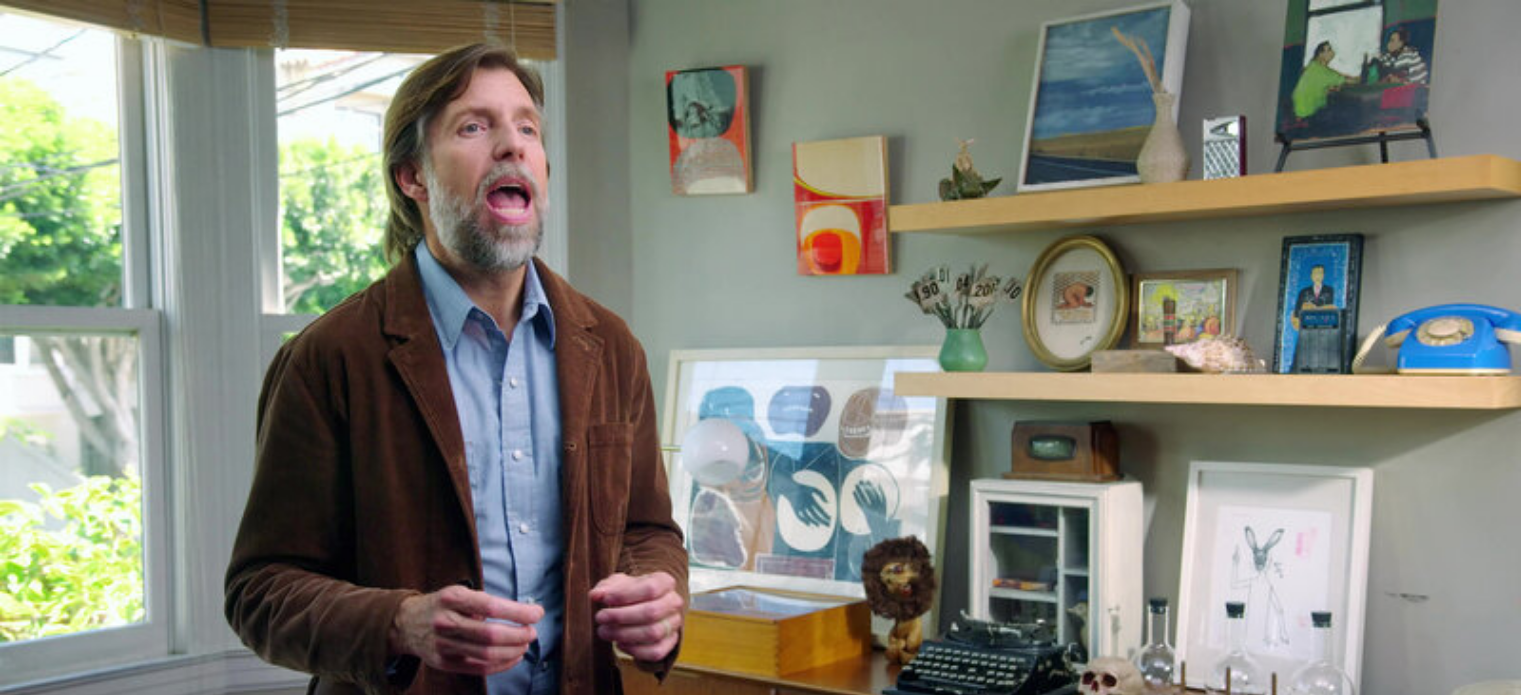 scroll, scrollTop: 644, scrollLeft: 0, axis: vertical 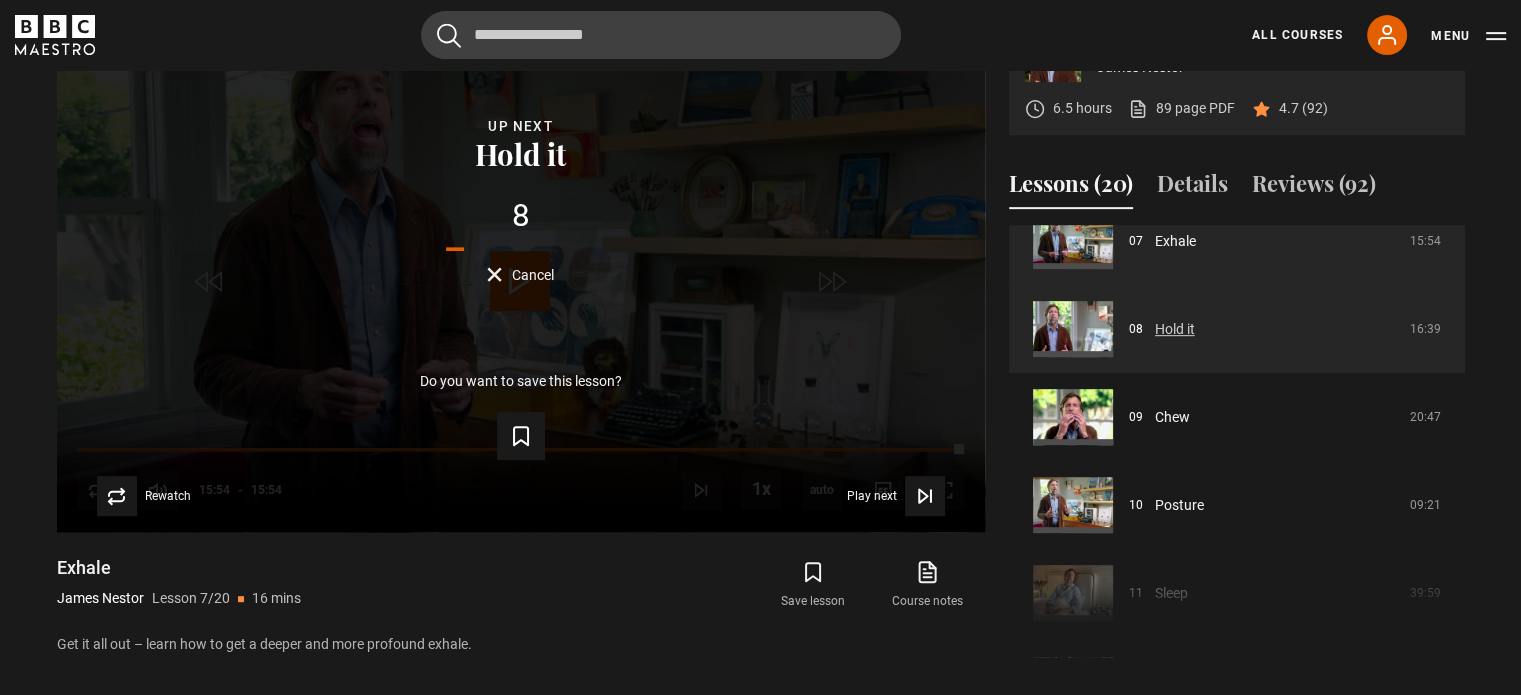 click on "Hold it" at bounding box center (1175, 329) 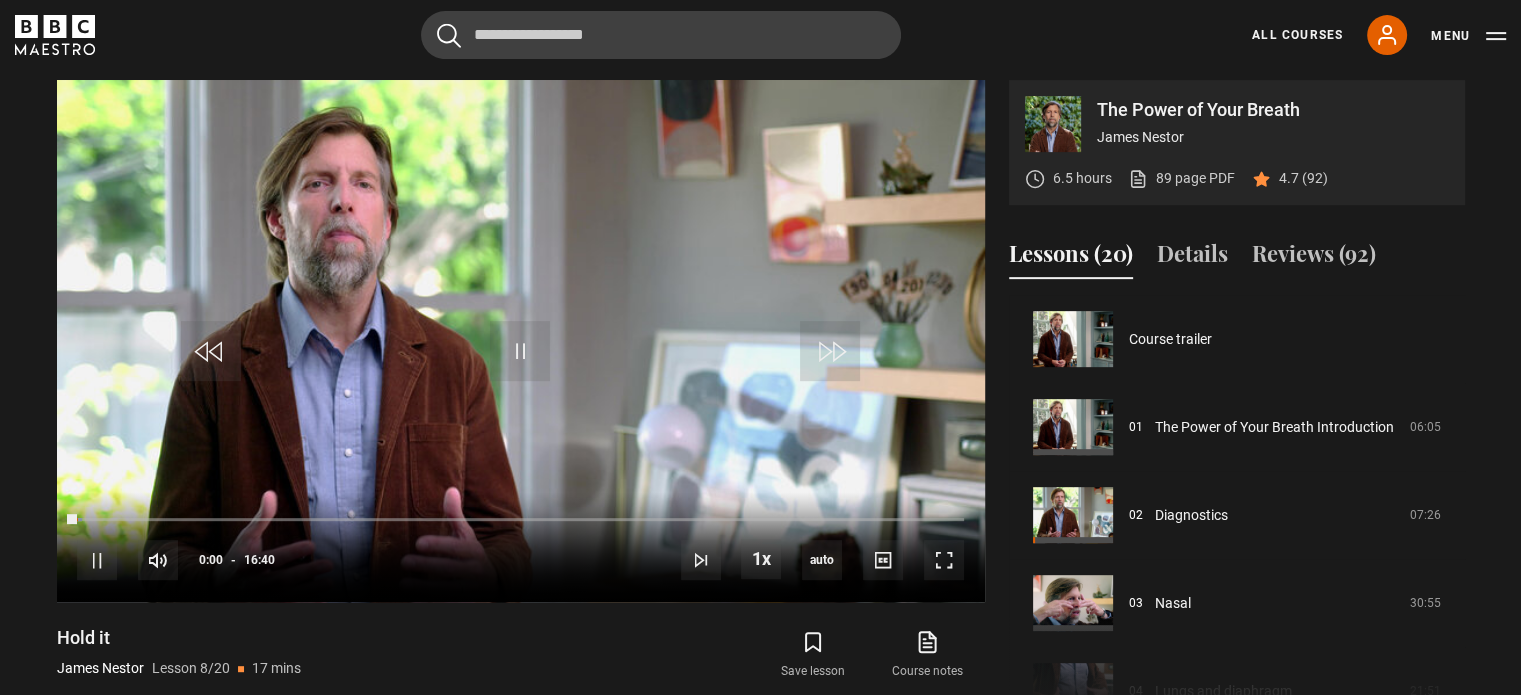 scroll, scrollTop: 0, scrollLeft: 0, axis: both 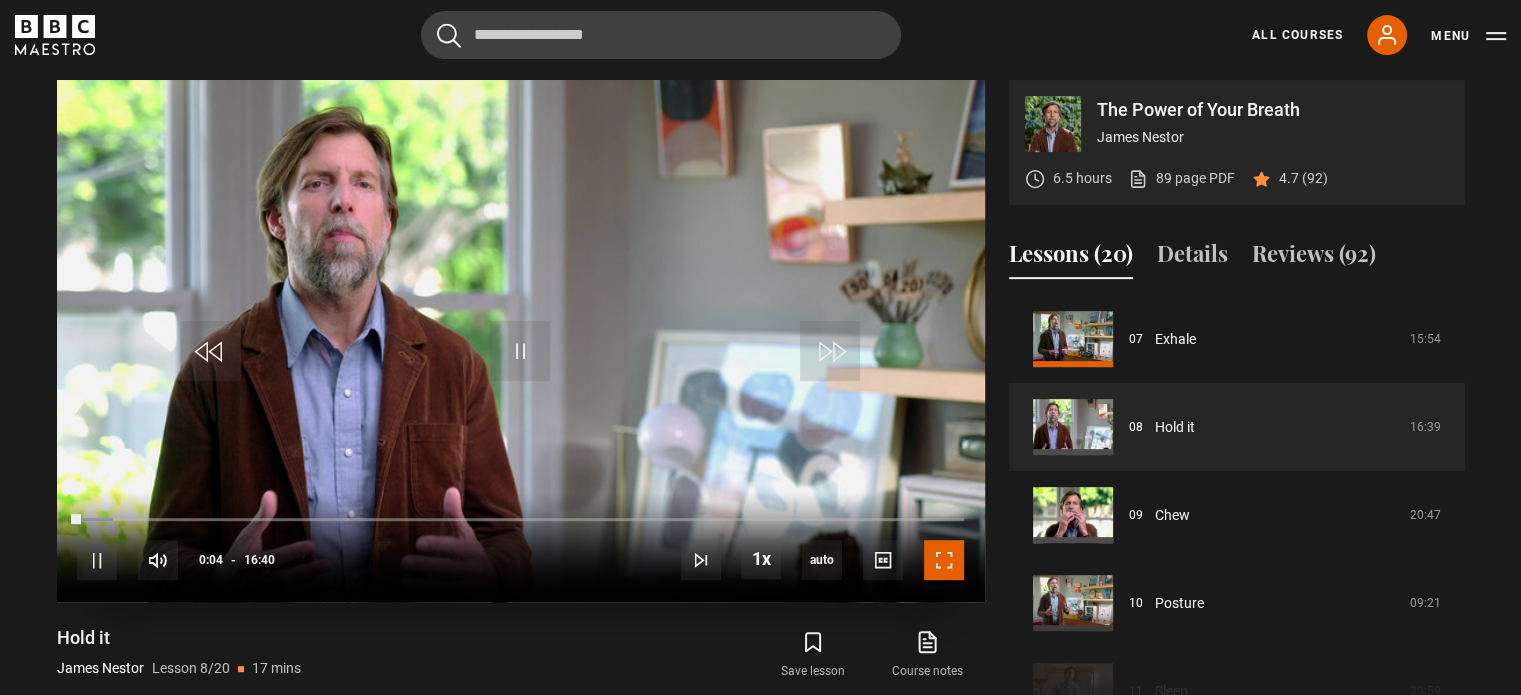 click at bounding box center (944, 560) 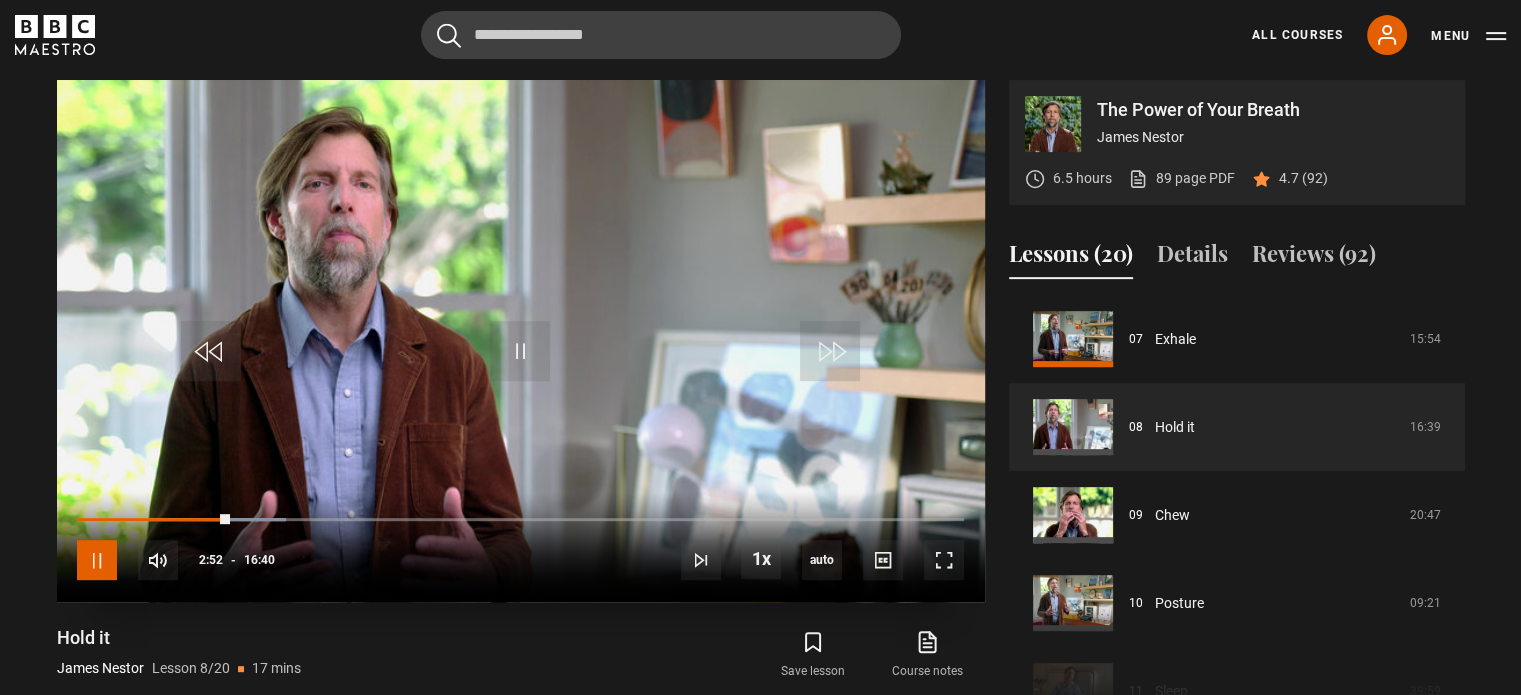click at bounding box center (97, 560) 